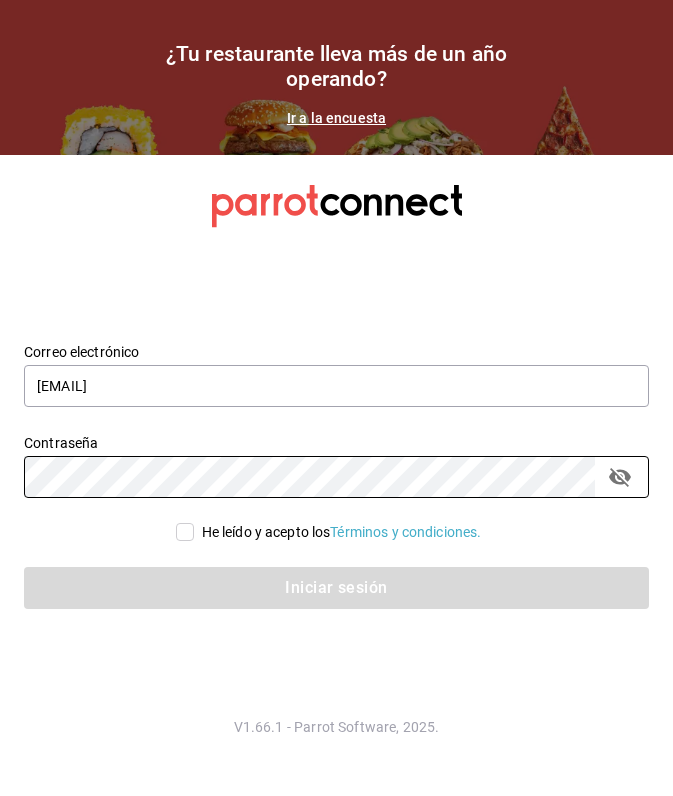 scroll, scrollTop: 0, scrollLeft: 0, axis: both 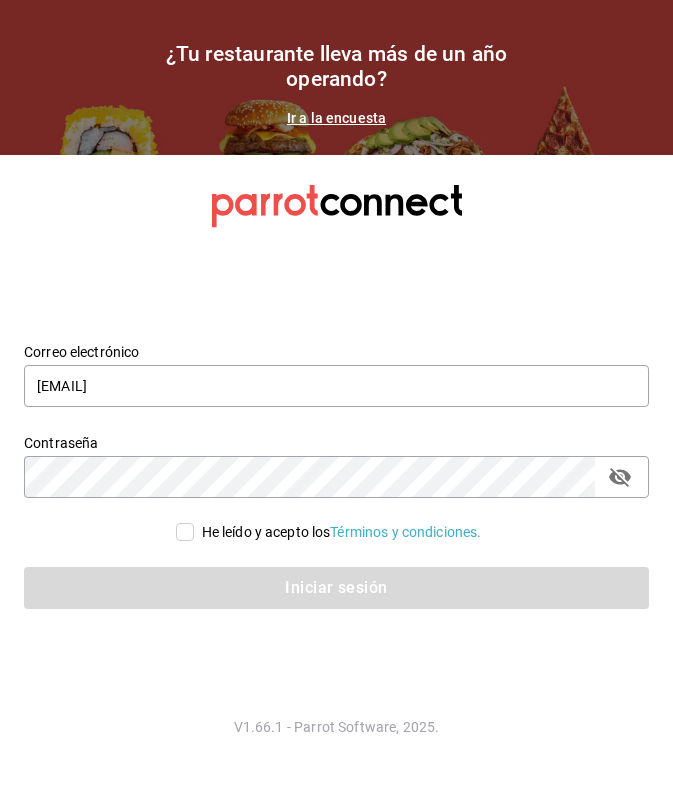 click on "He leído y acepto los  Términos y condiciones." at bounding box center (185, 532) 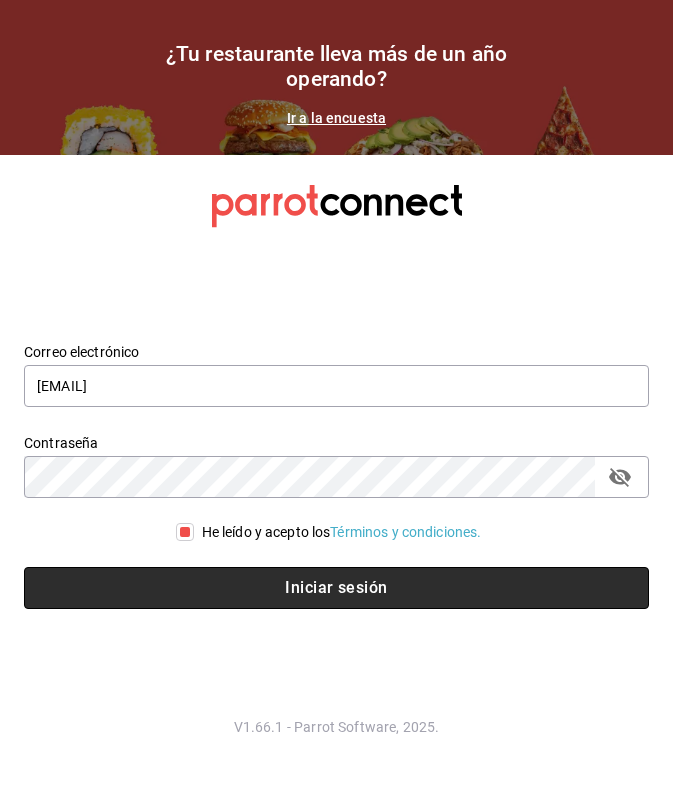click on "Iniciar sesión" at bounding box center (336, 588) 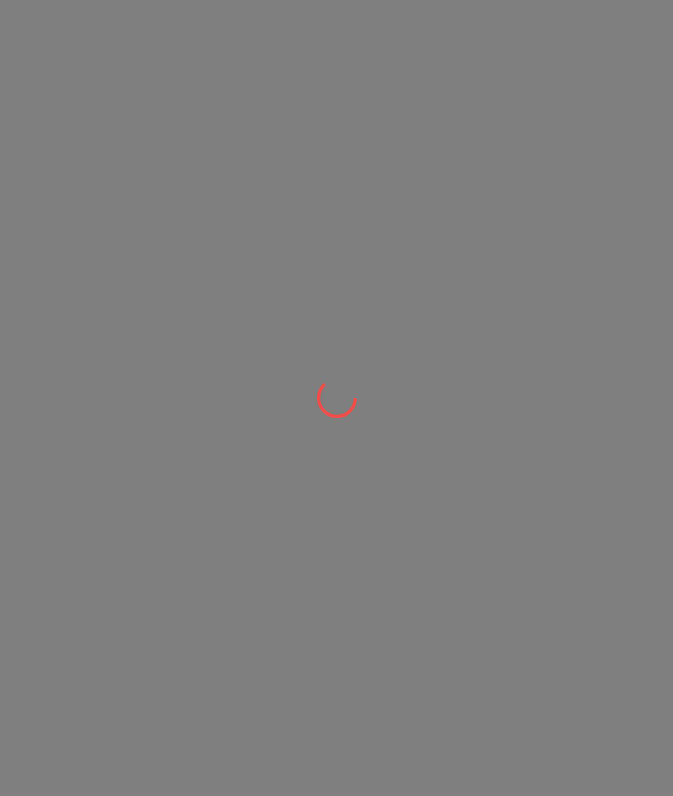 scroll, scrollTop: 0, scrollLeft: 0, axis: both 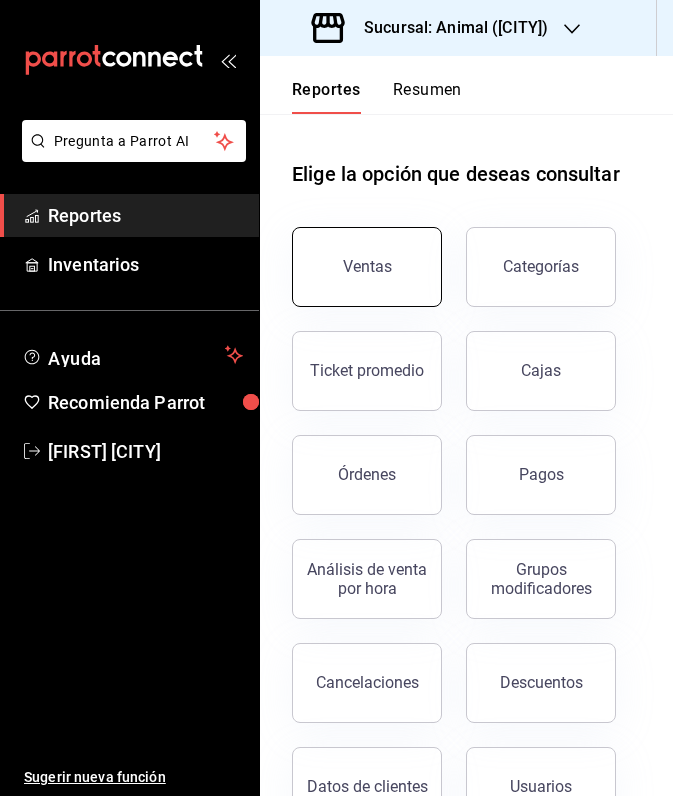 click on "Ventas" at bounding box center [367, 267] 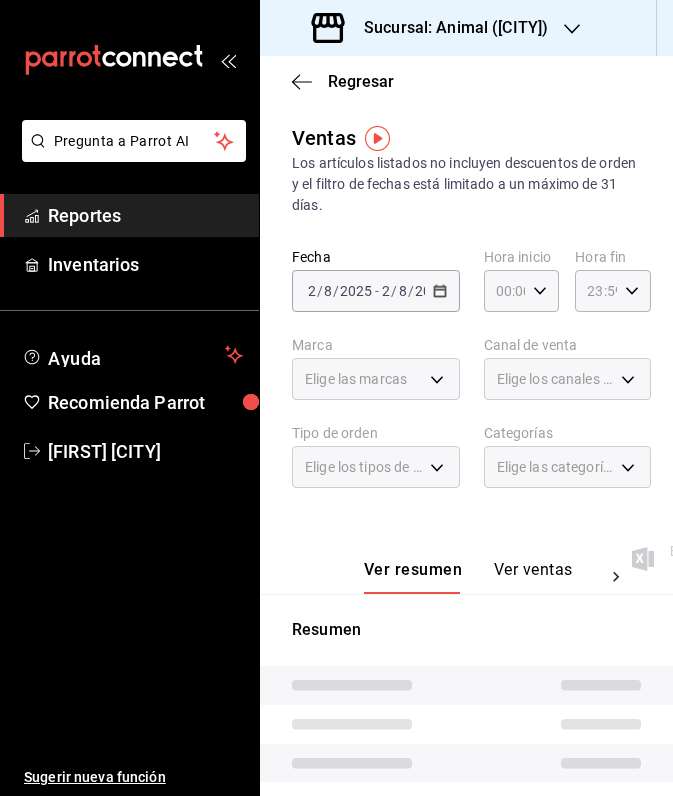 click 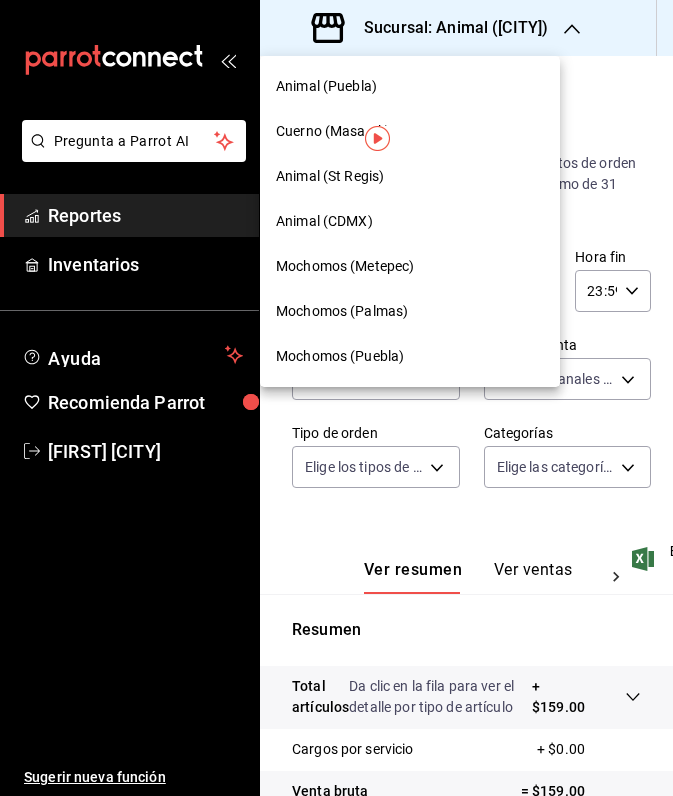click on "Mochomos (Palmas)" at bounding box center [342, 311] 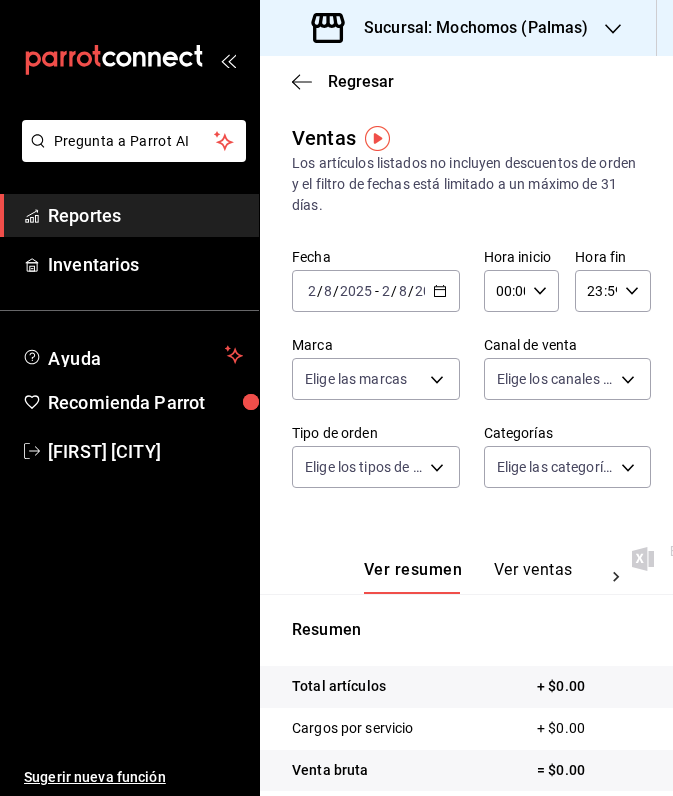 click on "2025-08-02 2 / 8 / 2025 - 2025-08-02 2 / 8 / 2025" at bounding box center (376, 291) 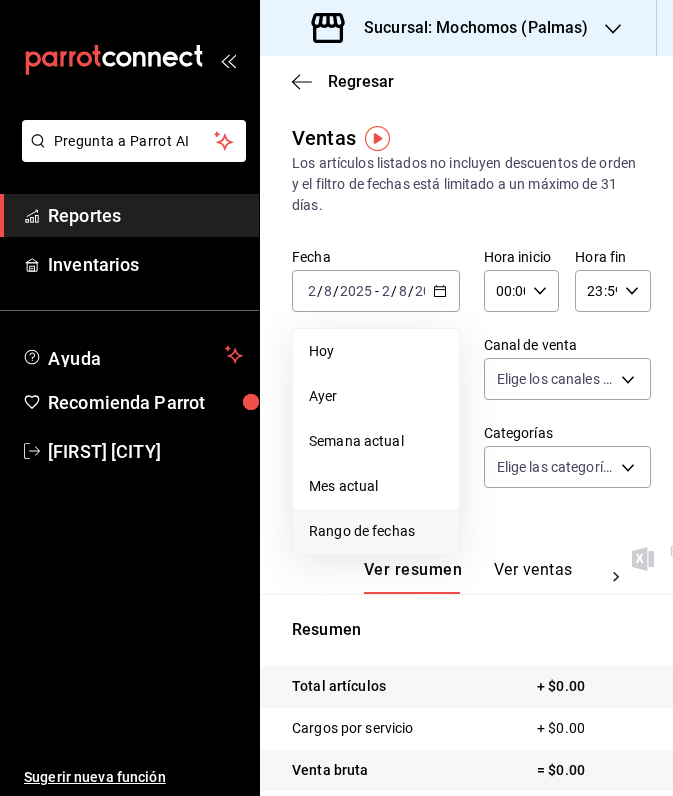 click on "Rango de fechas" at bounding box center [376, 531] 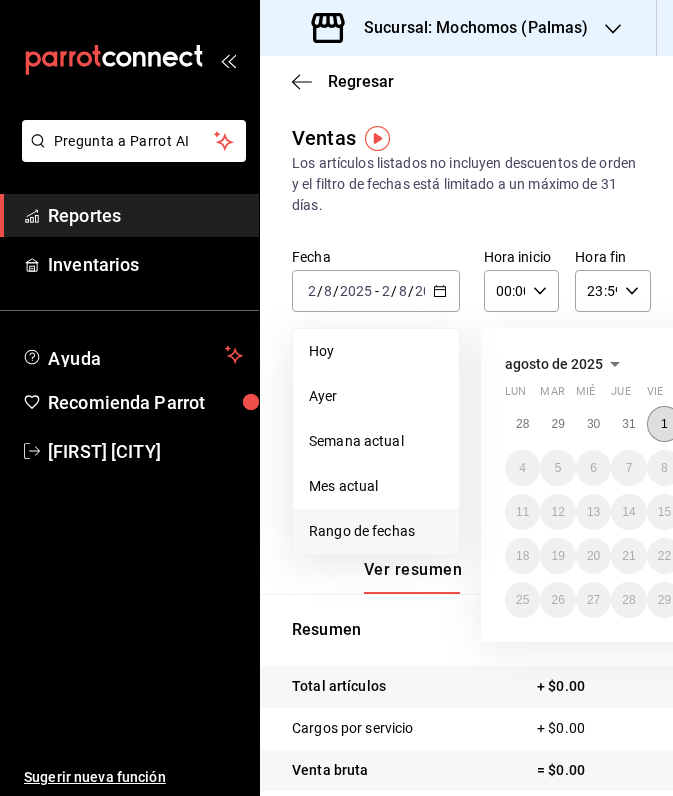 click on "1" at bounding box center [664, 424] 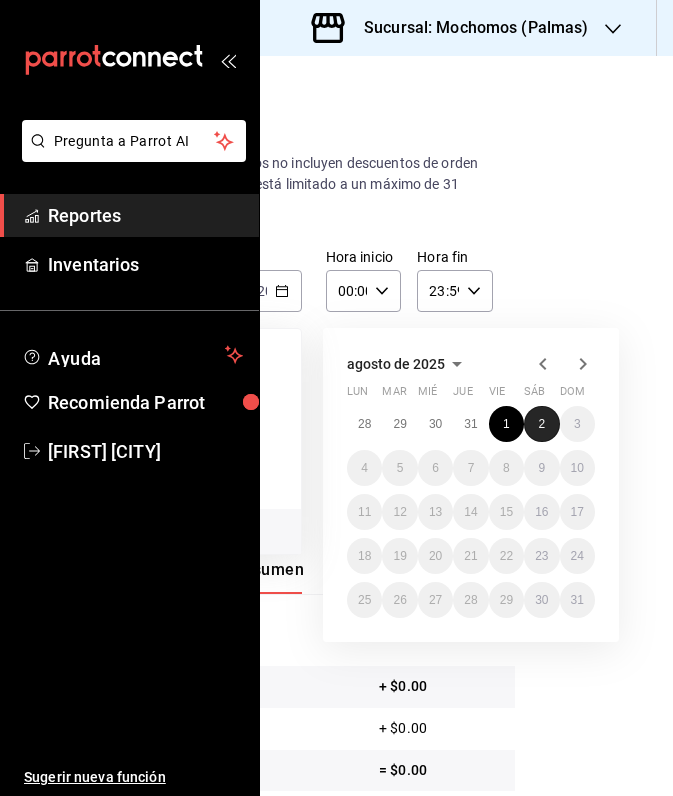 scroll, scrollTop: 0, scrollLeft: 158, axis: horizontal 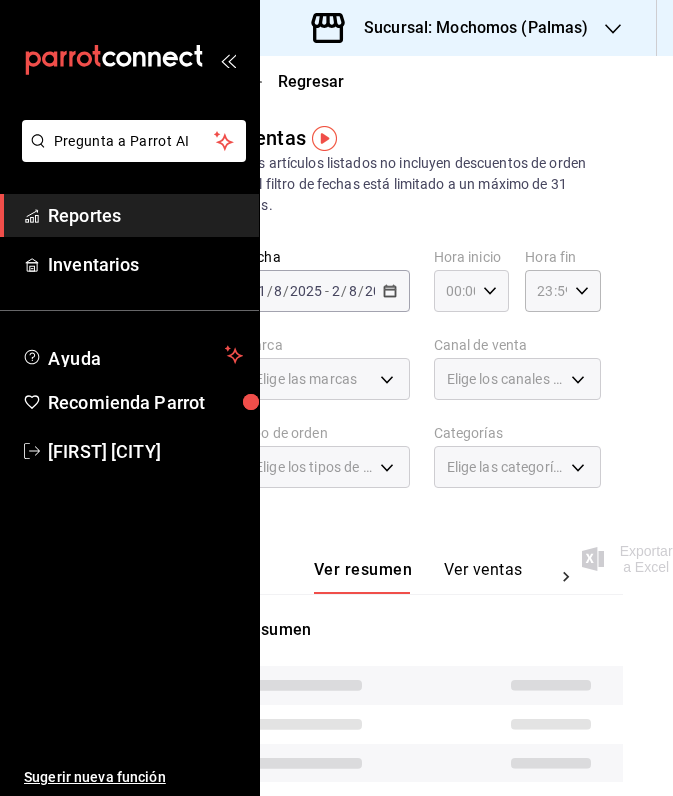 click 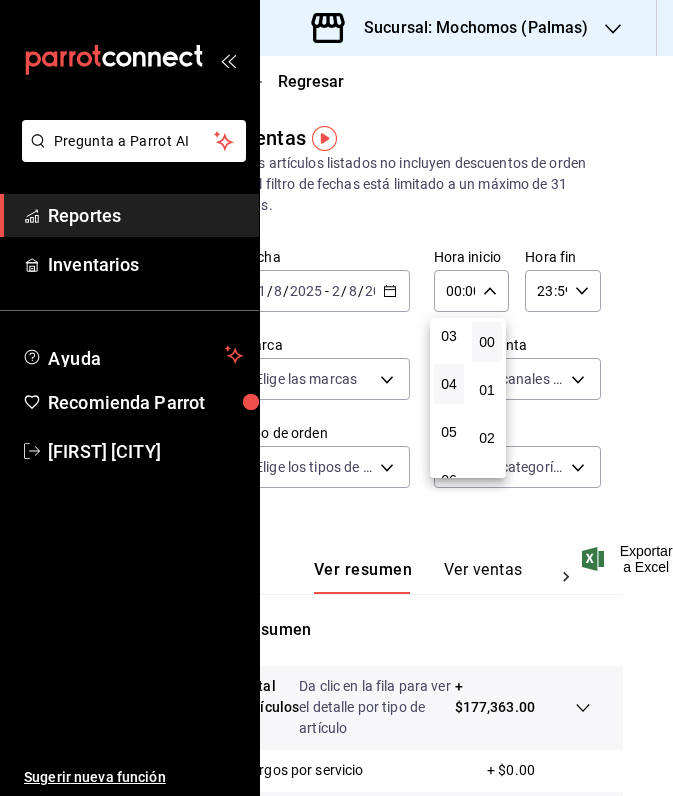 scroll, scrollTop: 175, scrollLeft: 0, axis: vertical 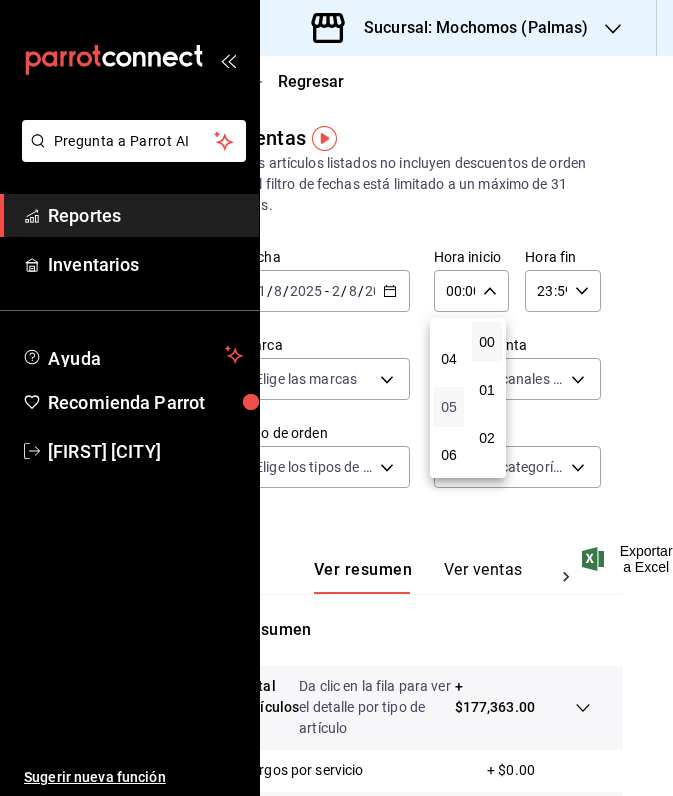 click on "05" at bounding box center (449, 407) 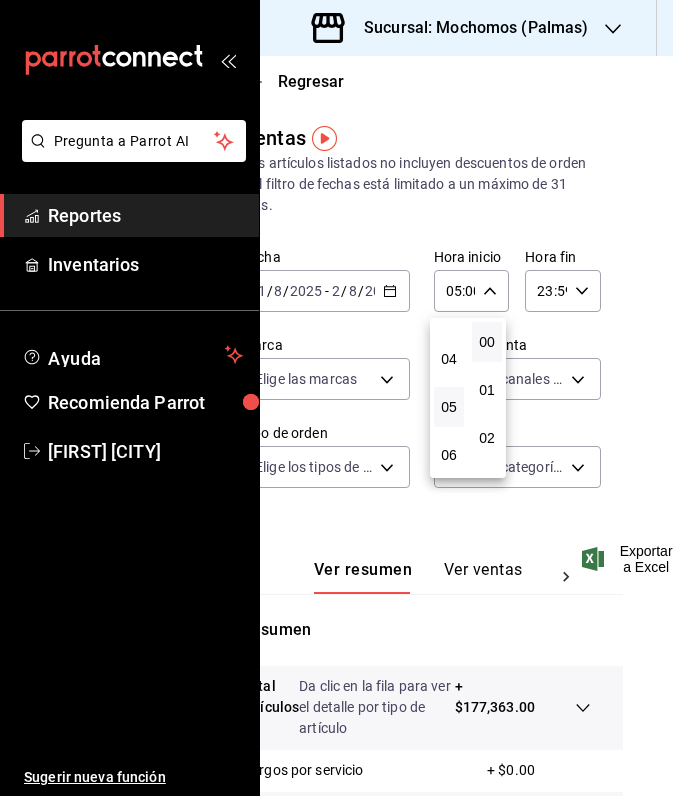 click at bounding box center [336, 398] 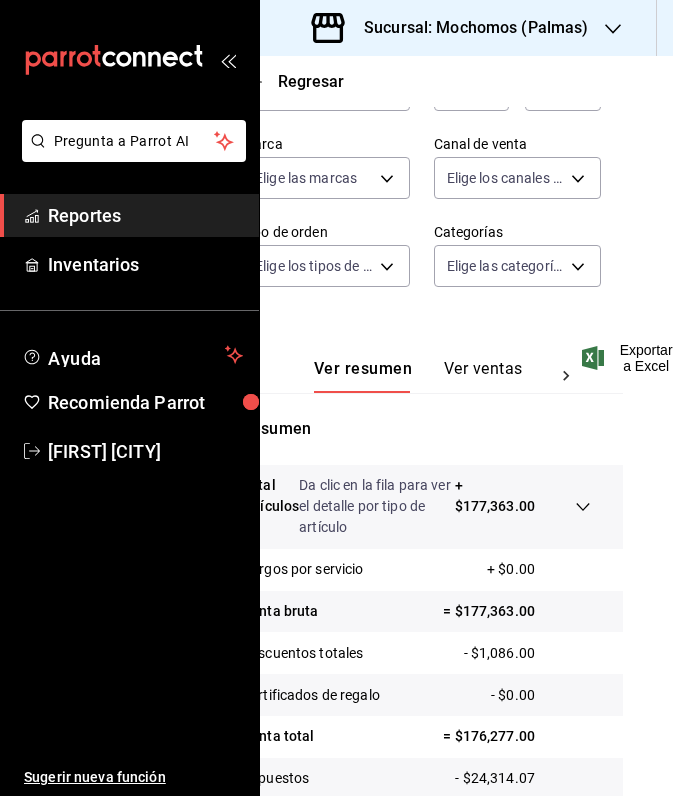 scroll, scrollTop: 210, scrollLeft: 53, axis: both 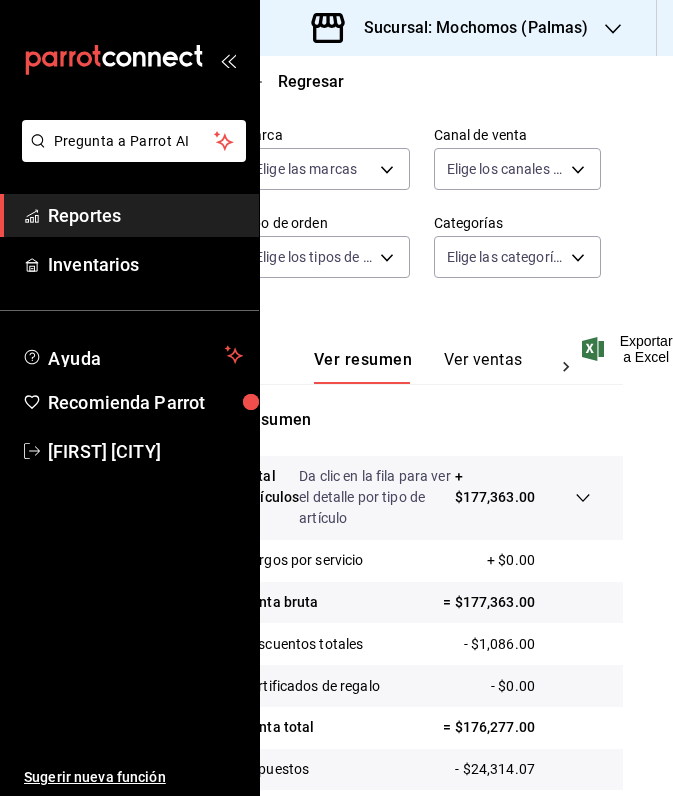 click on "+ $177,363.00" at bounding box center (495, 497) 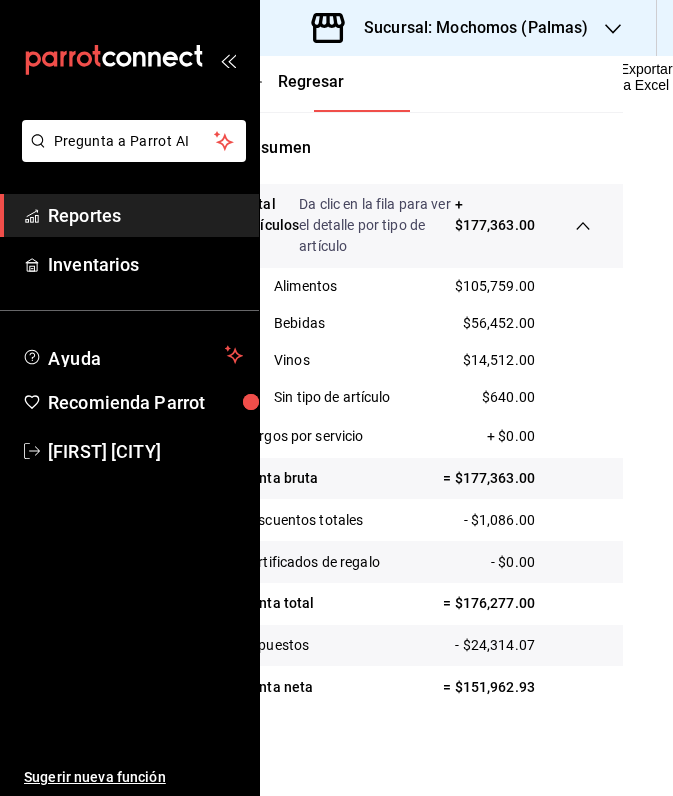 scroll, scrollTop: 482, scrollLeft: 53, axis: both 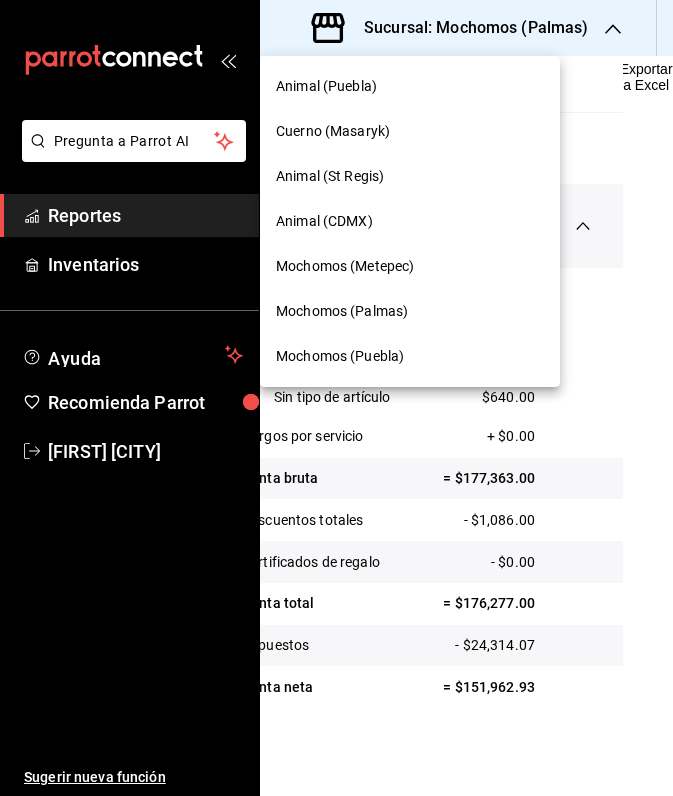 click on "Mochomos (Metepec)" at bounding box center [345, 266] 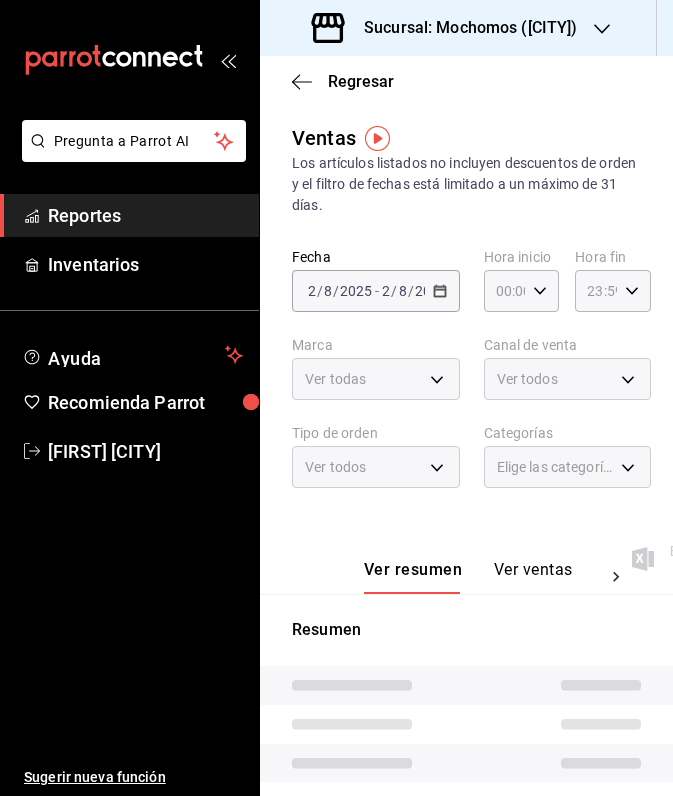 type on "05:00" 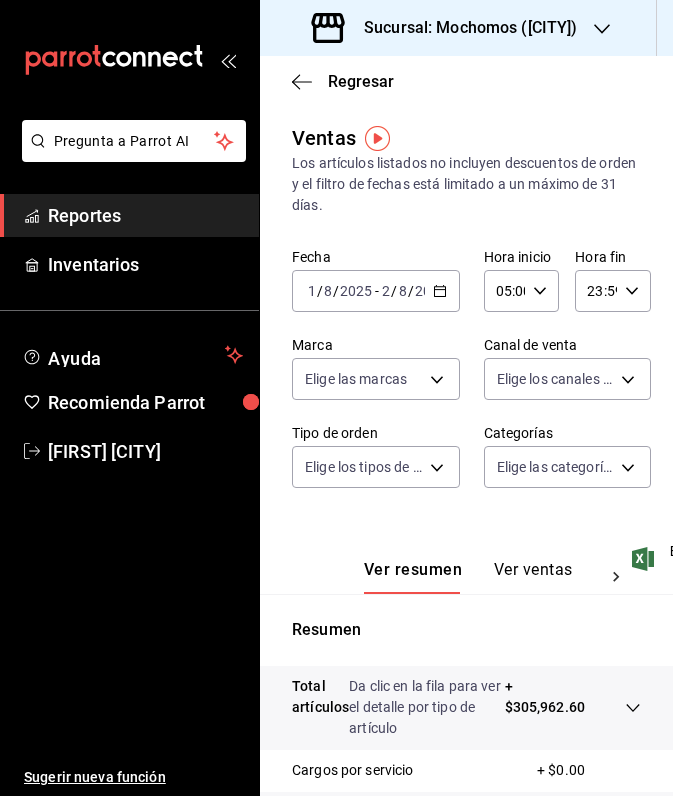 click on "+ $305,962.60" at bounding box center (545, 707) 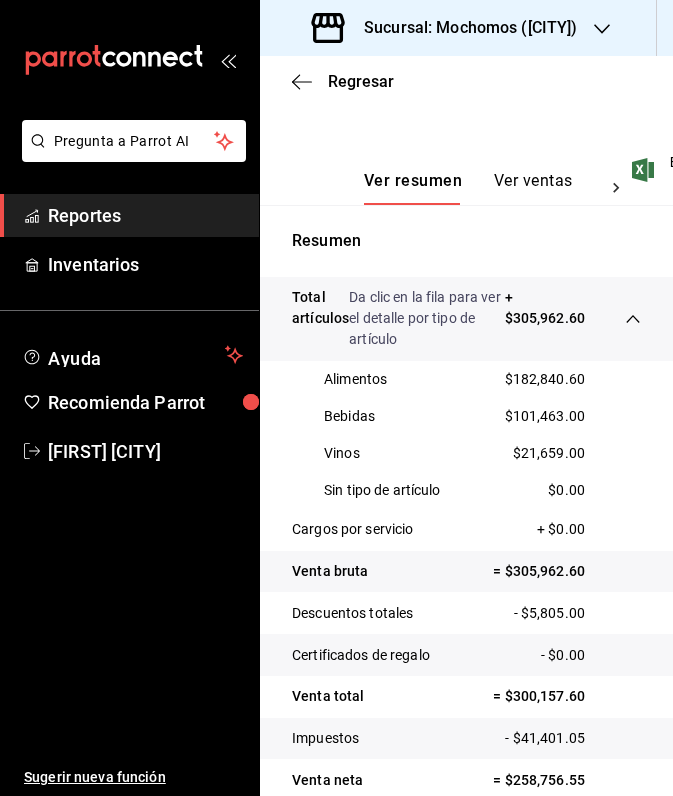 scroll, scrollTop: 393, scrollLeft: 0, axis: vertical 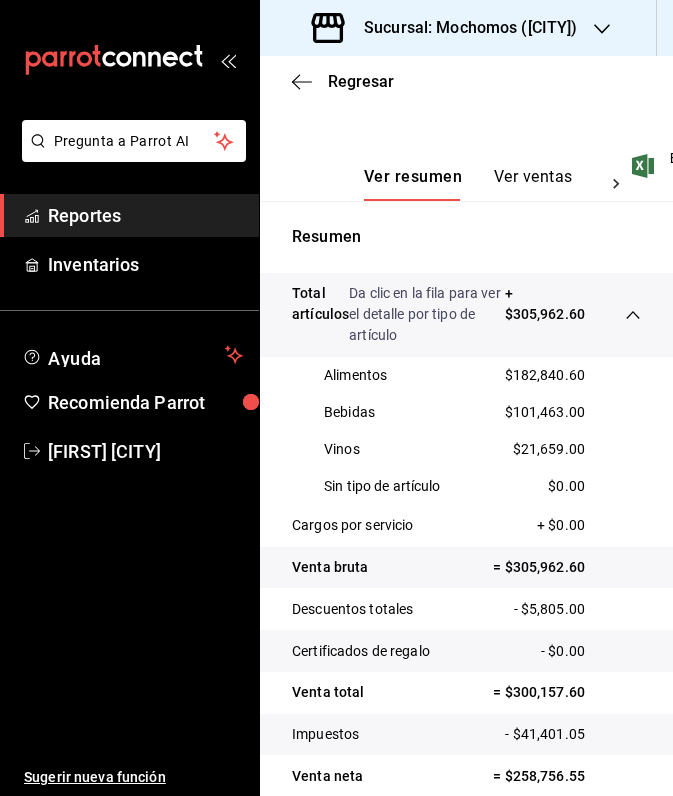 click 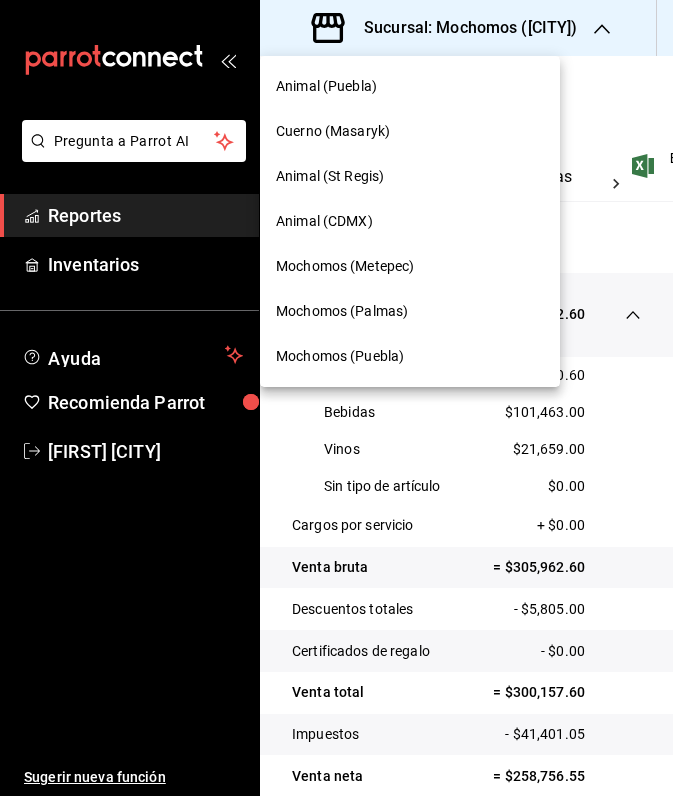 click on "Animal (St Regis)" at bounding box center [410, 176] 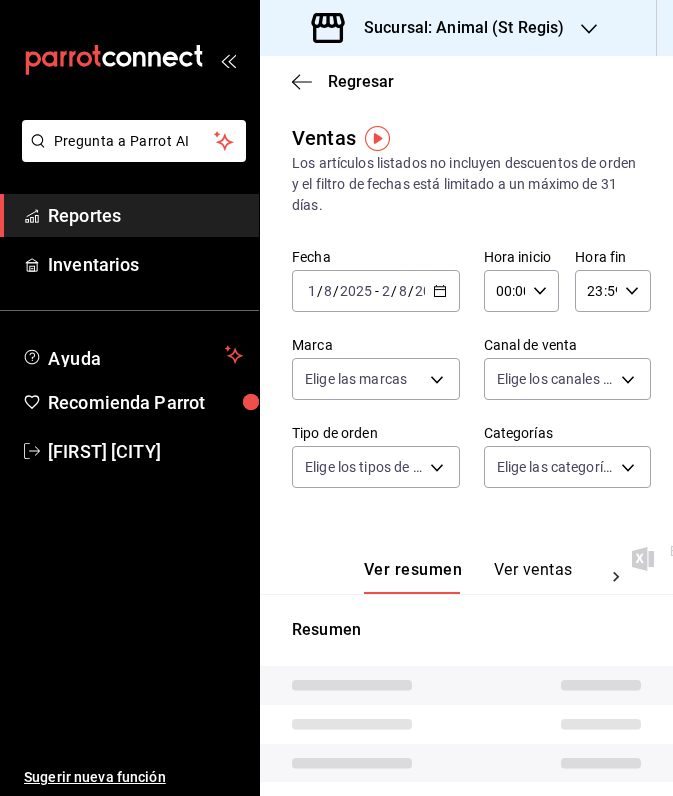 type on "05:00" 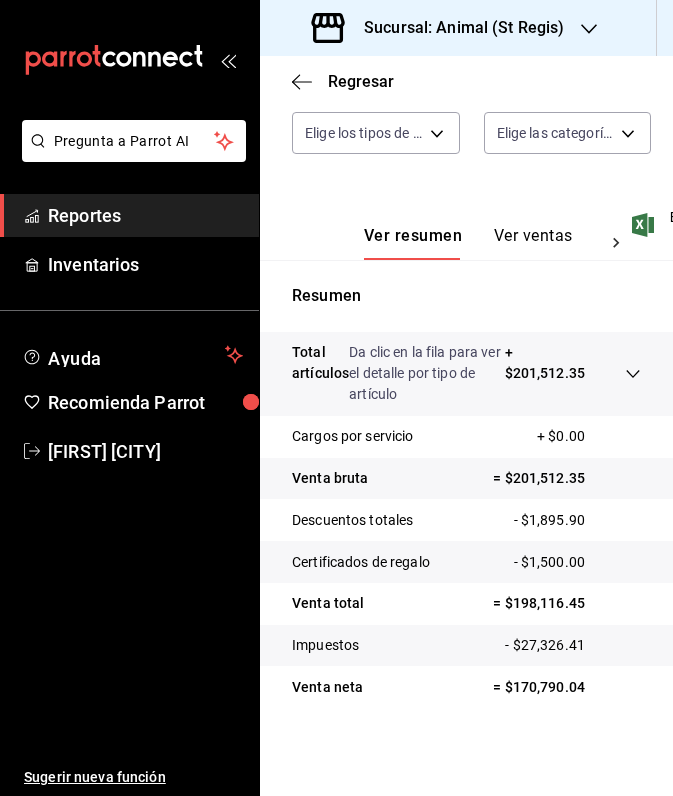 scroll, scrollTop: 334, scrollLeft: 0, axis: vertical 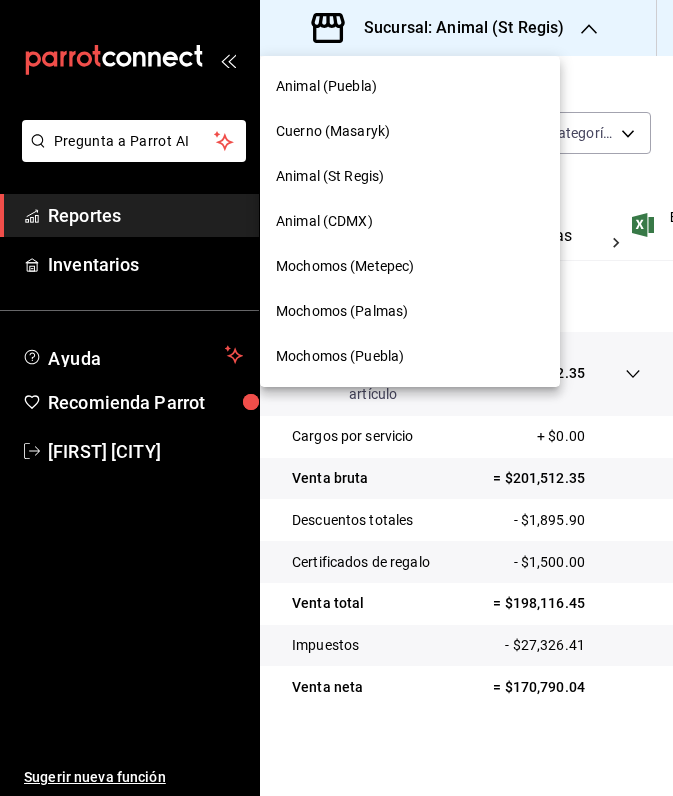 click on "Animal (CDMX)" at bounding box center (410, 221) 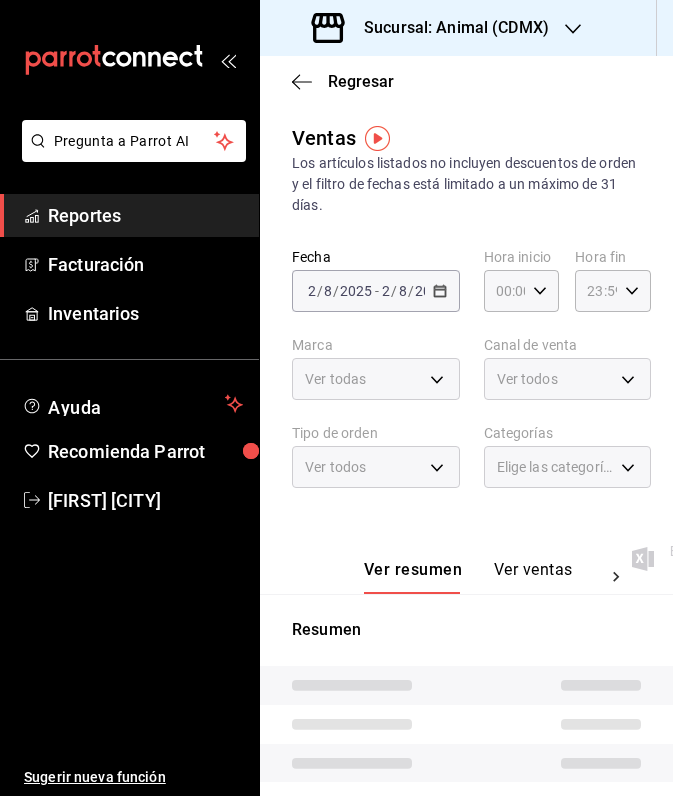 type on "05:00" 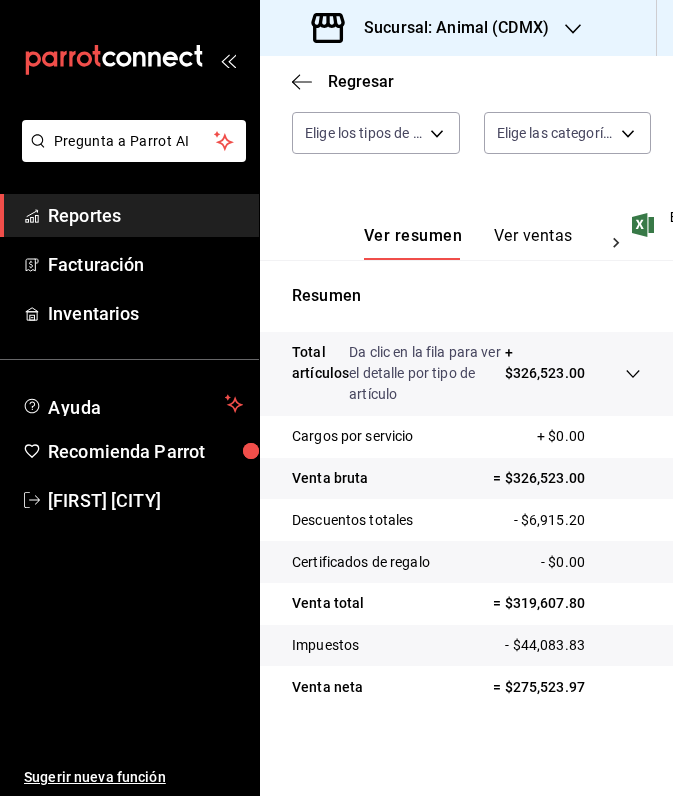 scroll, scrollTop: 334, scrollLeft: 0, axis: vertical 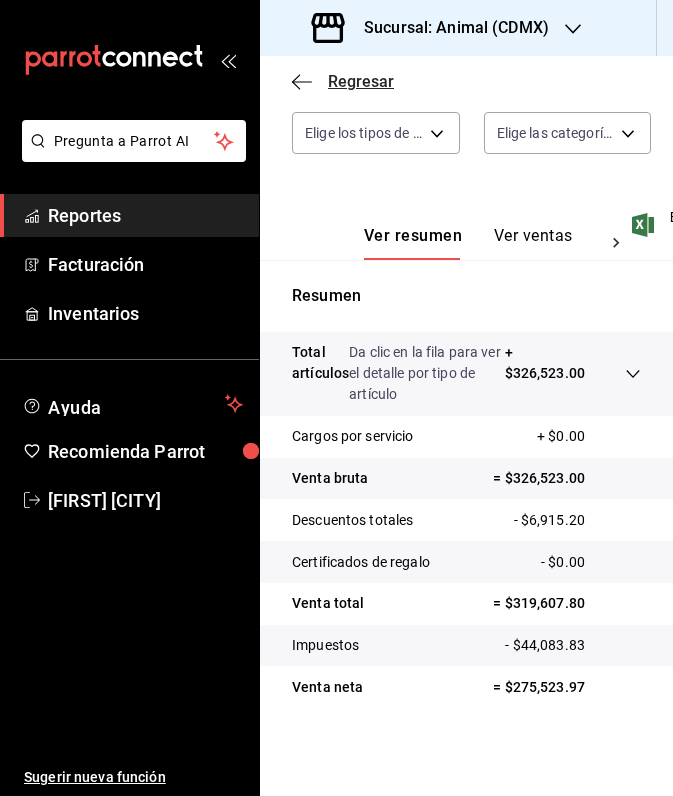 click 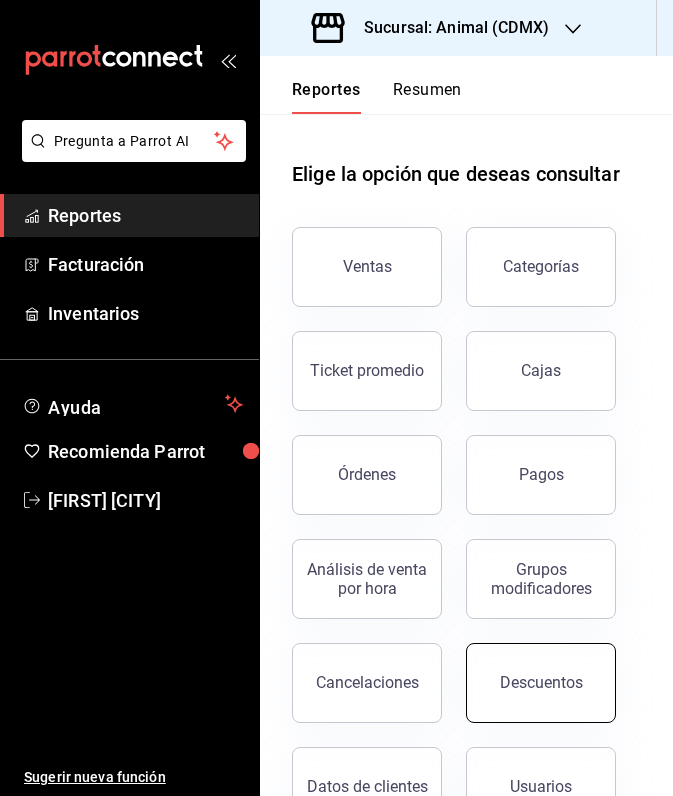 click on "Descuentos" at bounding box center [541, 683] 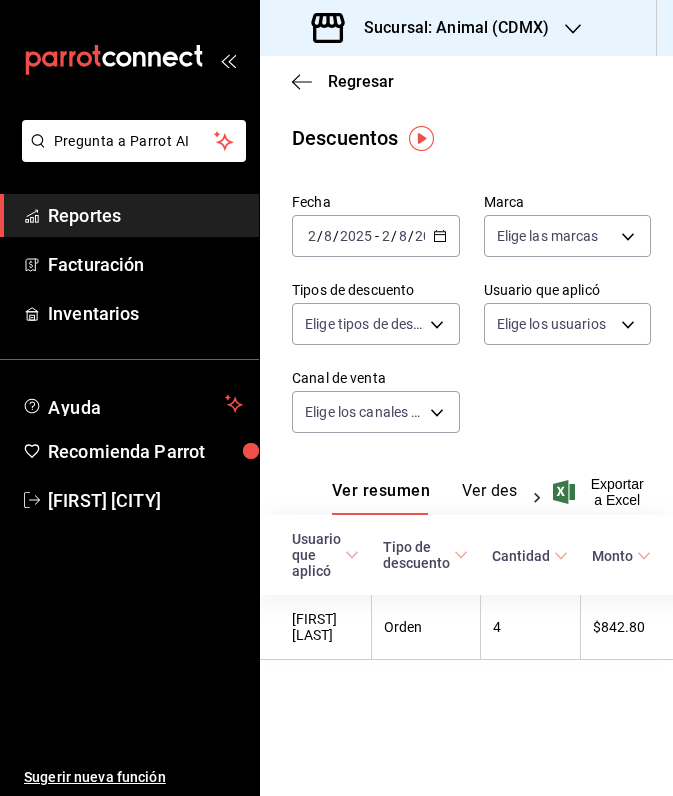 click 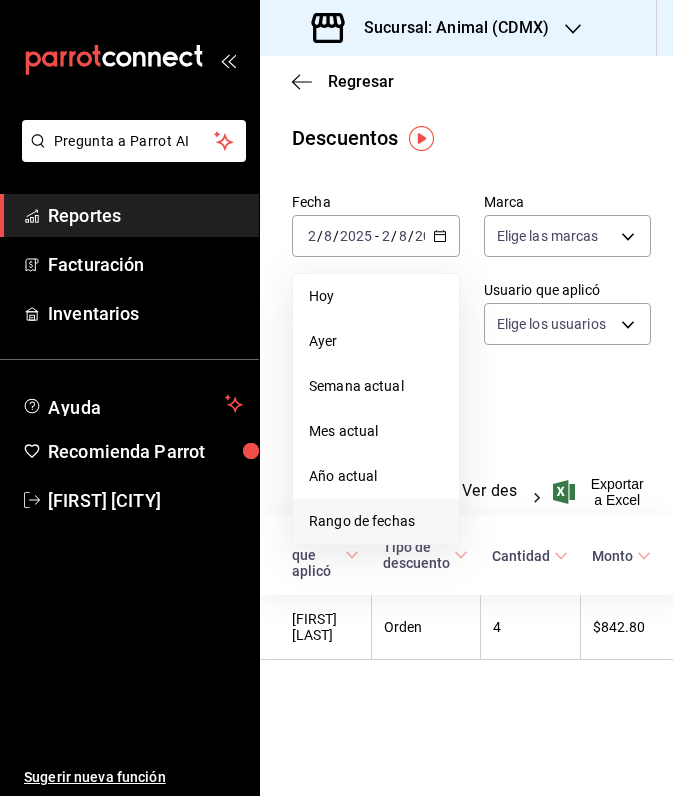 click on "Rango de fechas" at bounding box center (376, 521) 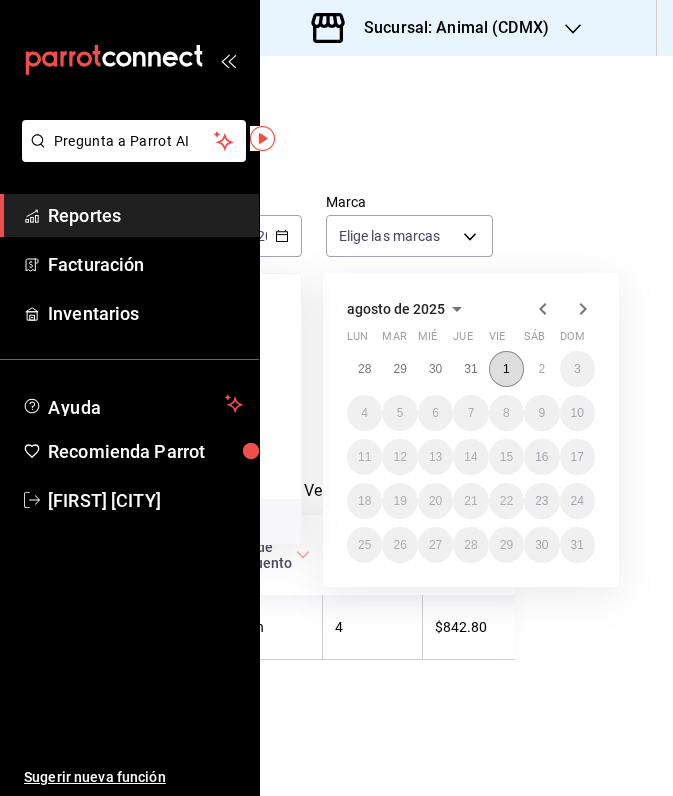 scroll, scrollTop: 0, scrollLeft: 158, axis: horizontal 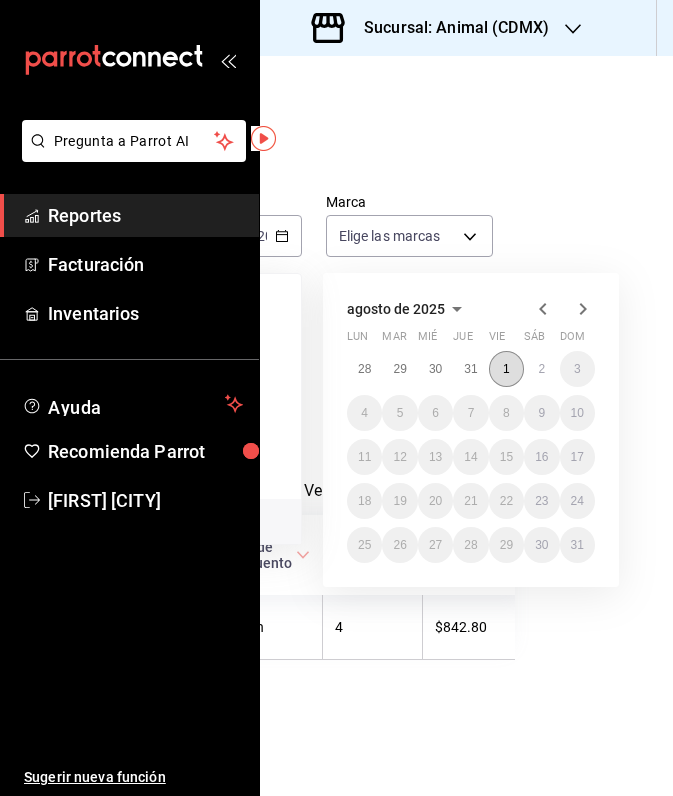 click on "1" at bounding box center [506, 369] 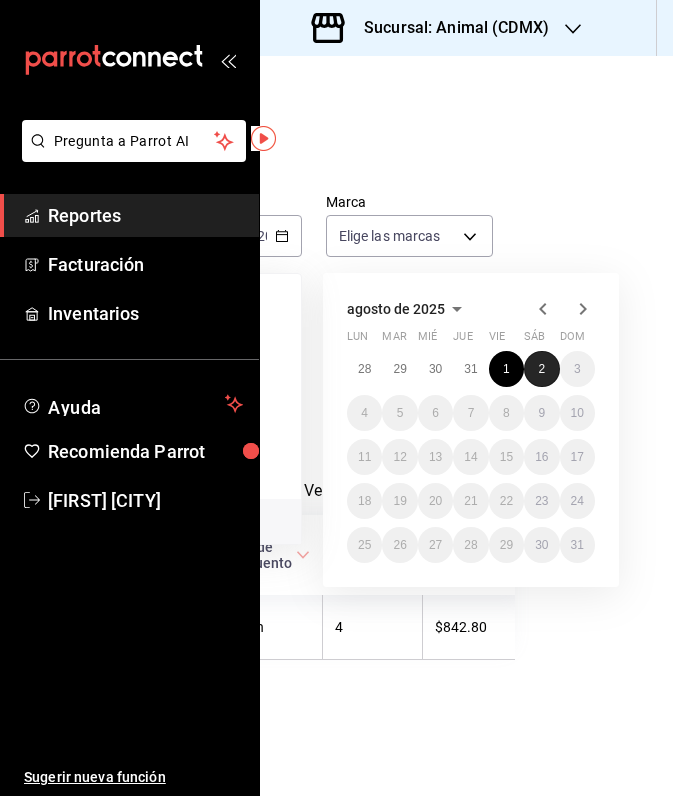 click on "2" at bounding box center (541, 369) 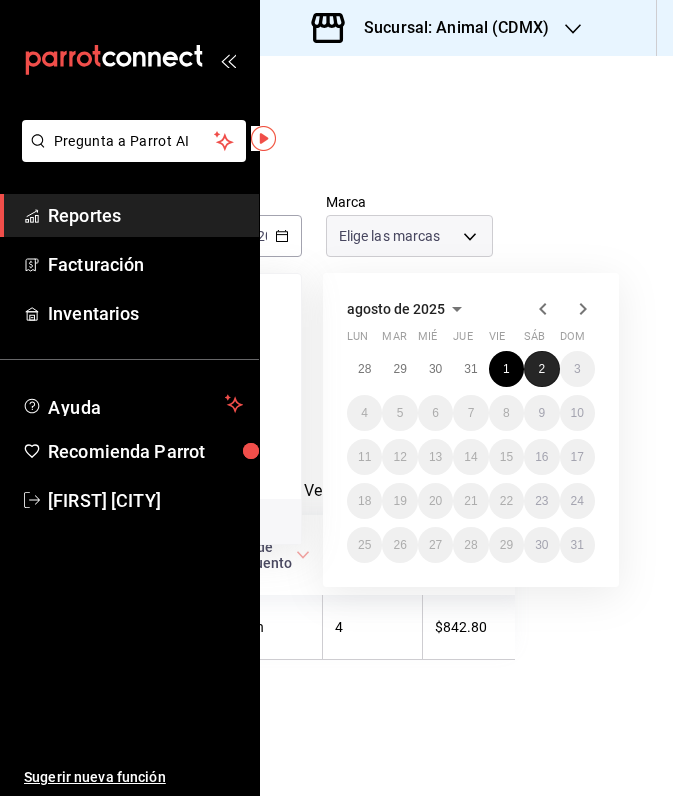 scroll, scrollTop: 0, scrollLeft: 0, axis: both 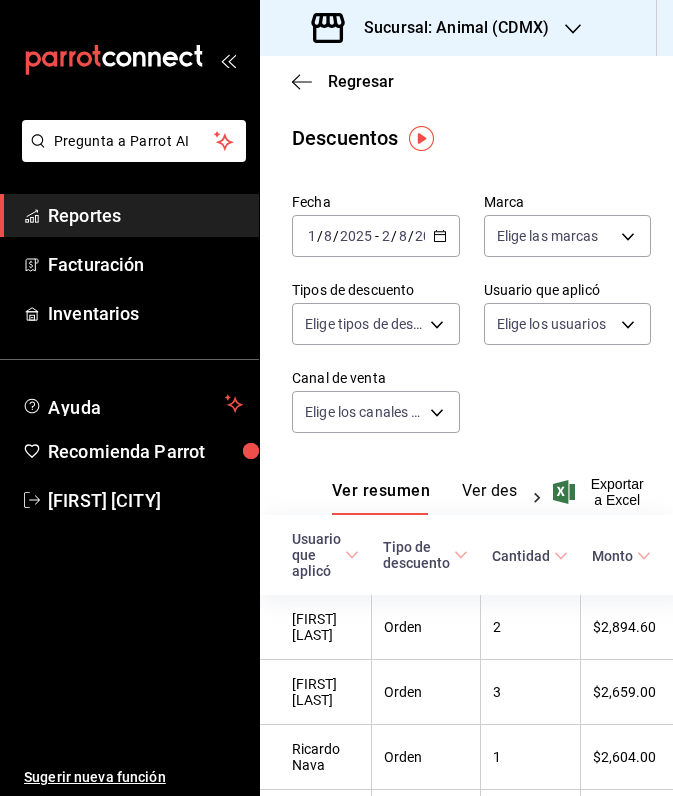 click on "Ver descuentos" at bounding box center (519, 498) 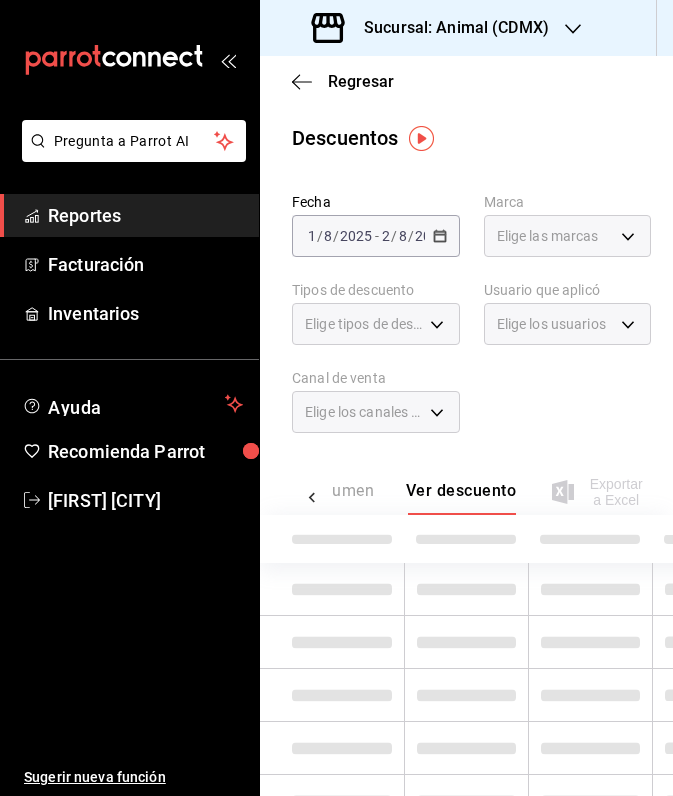 scroll, scrollTop: 0, scrollLeft: 59, axis: horizontal 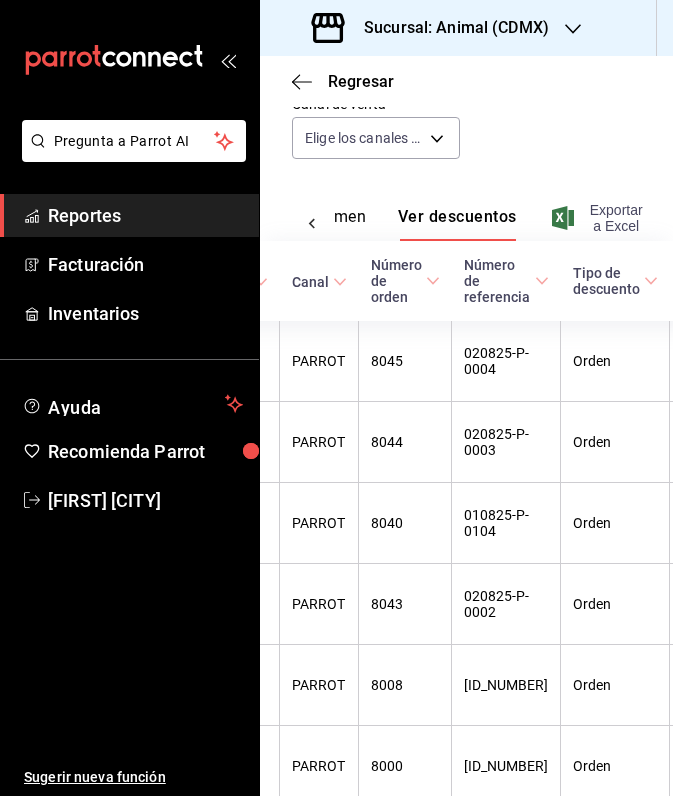 click on "Exportar a Excel" at bounding box center [599, 218] 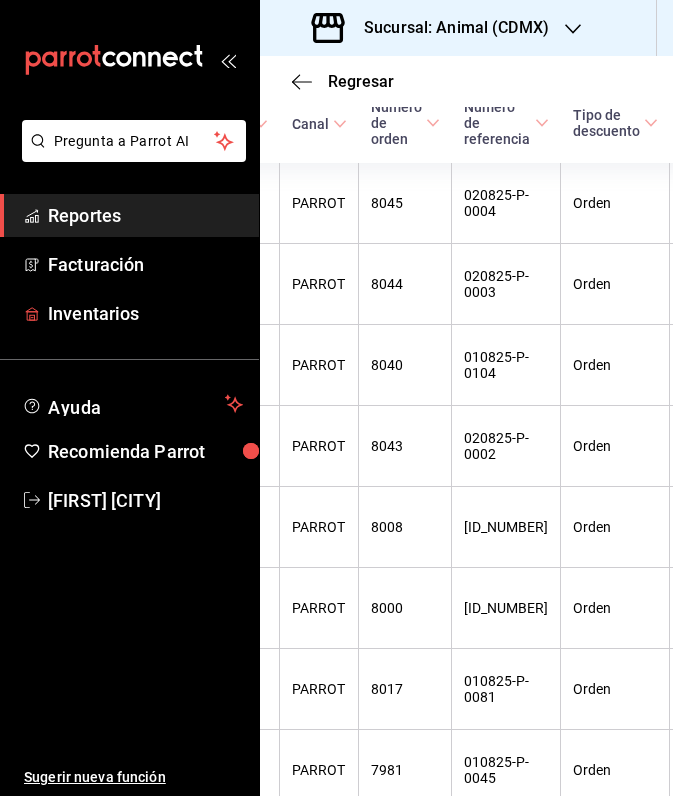 scroll, scrollTop: 445, scrollLeft: 0, axis: vertical 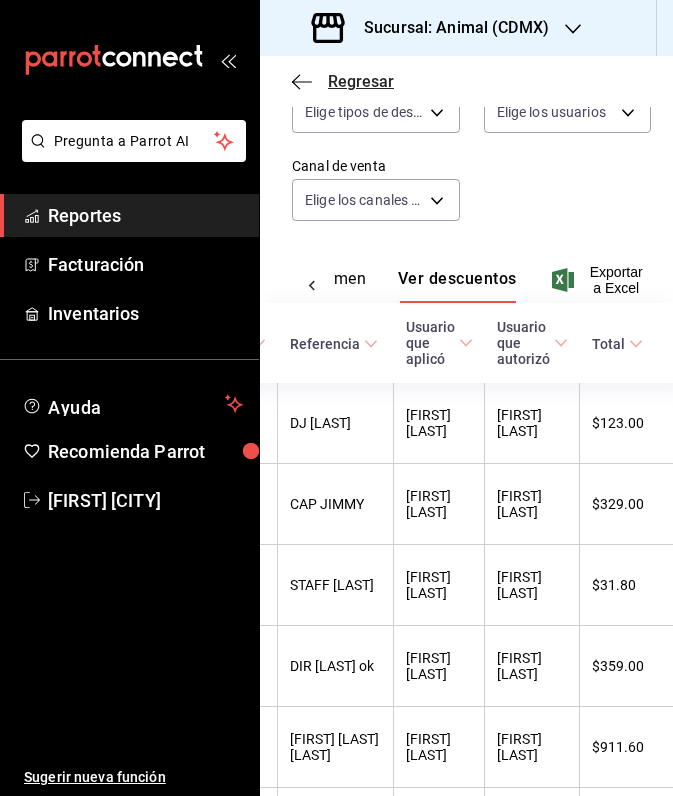 click 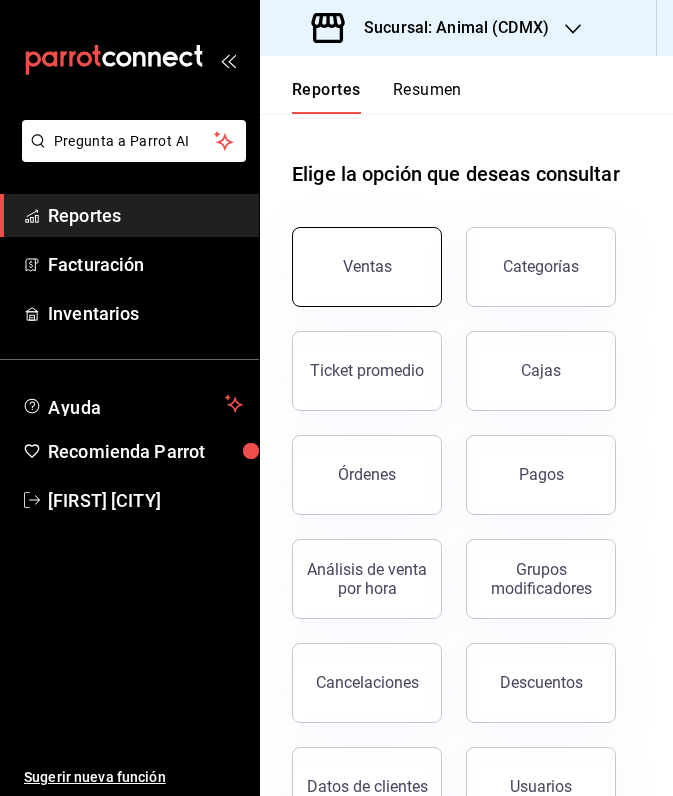 click on "Ventas" at bounding box center (367, 266) 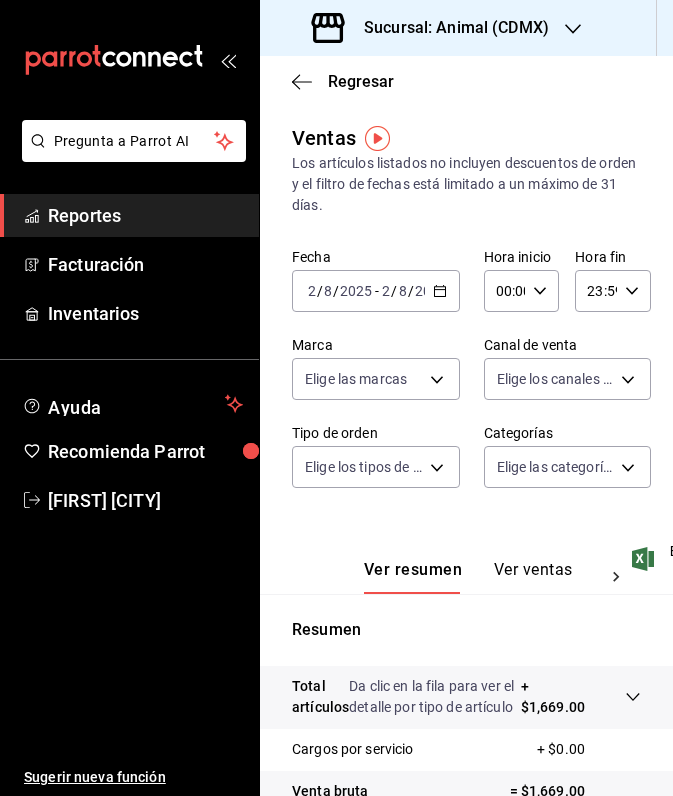 click 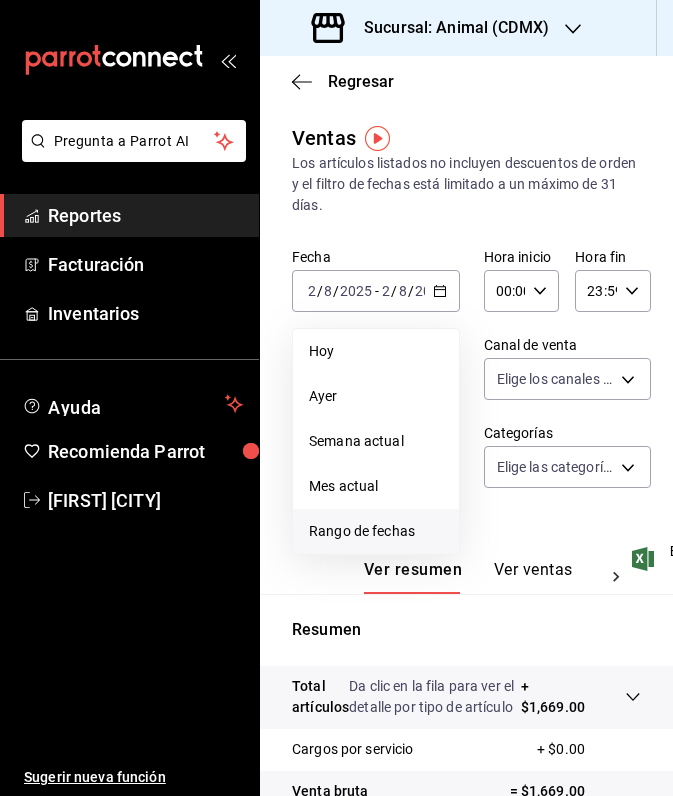 click on "Rango de fechas" at bounding box center (376, 531) 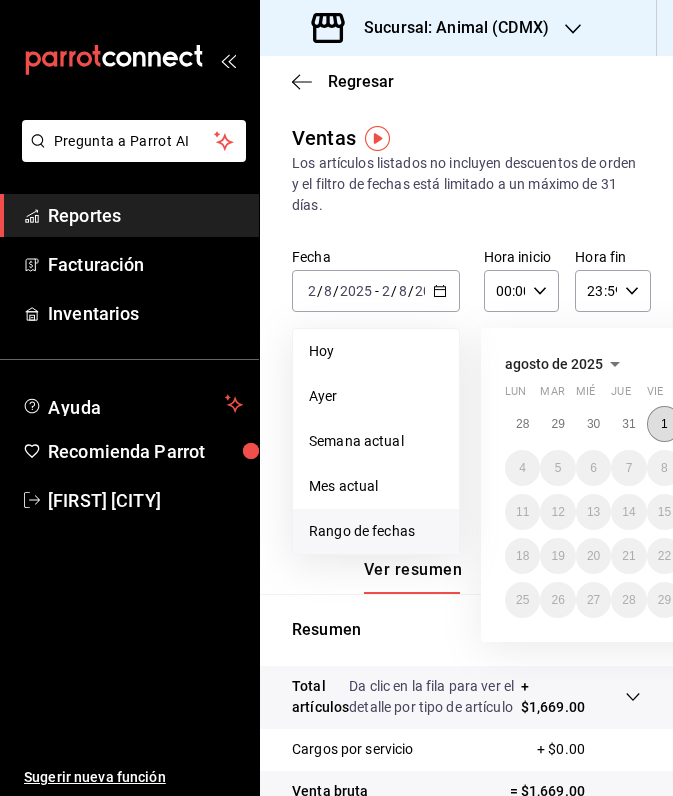 click on "1" at bounding box center [664, 424] 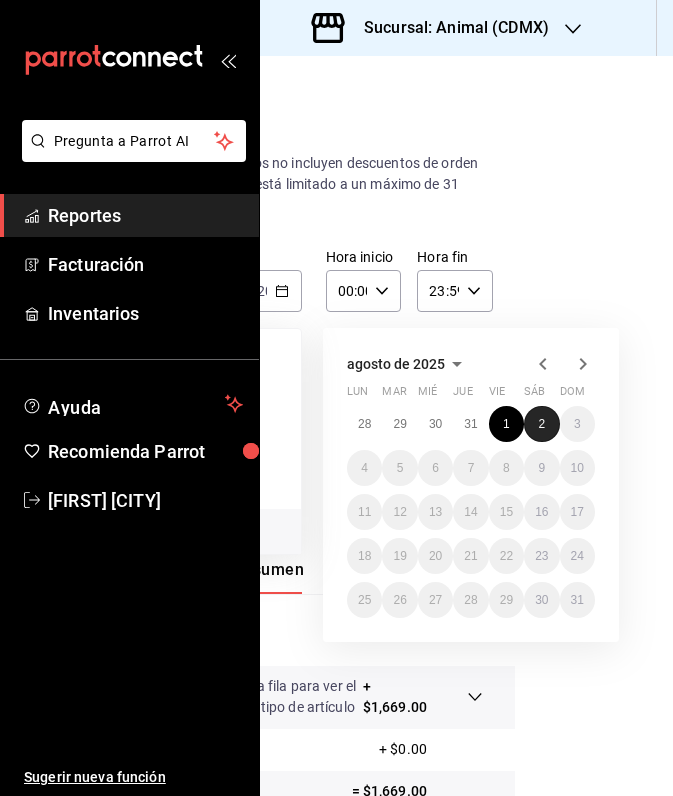 click on "2" at bounding box center [541, 424] 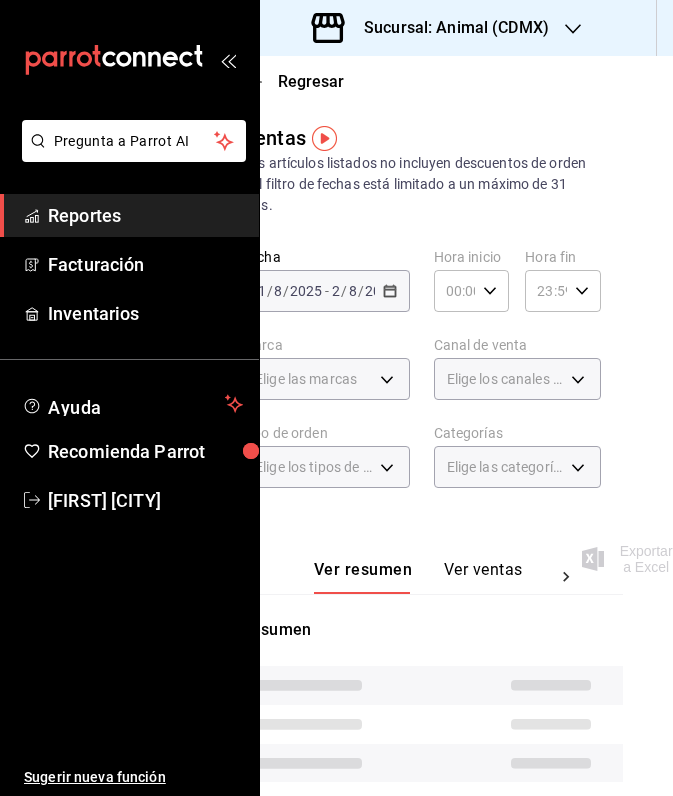 scroll, scrollTop: 0, scrollLeft: 53, axis: horizontal 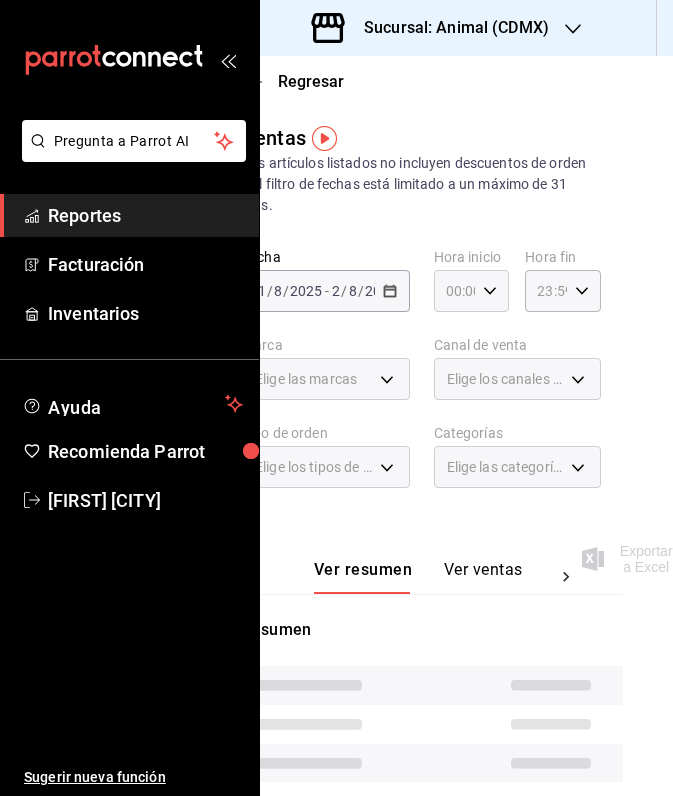 click 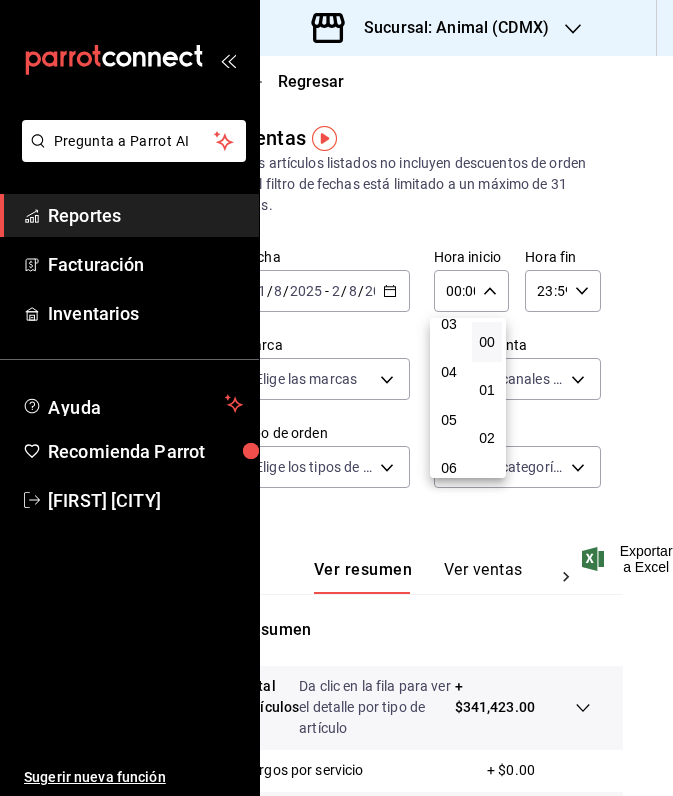 scroll, scrollTop: 171, scrollLeft: 0, axis: vertical 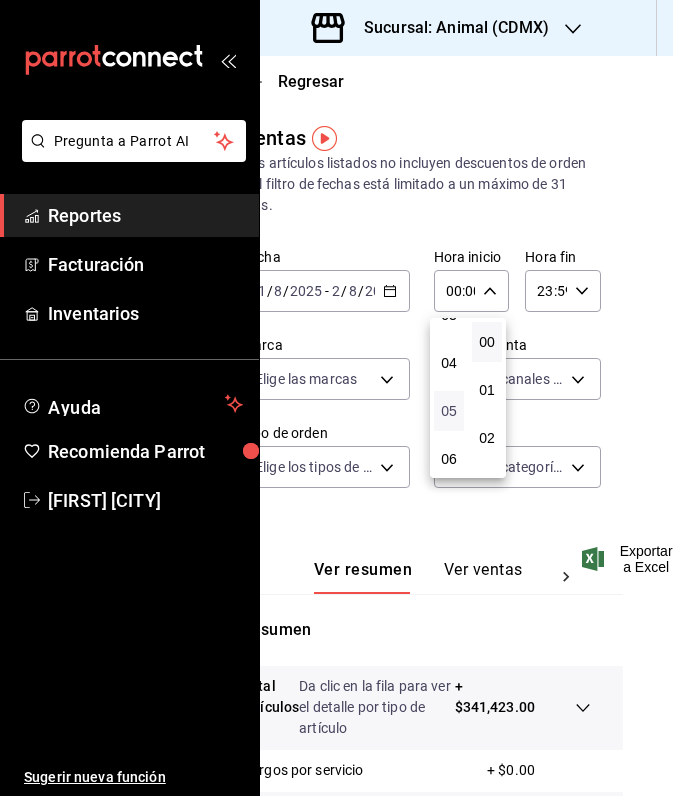 click on "05" at bounding box center [449, 411] 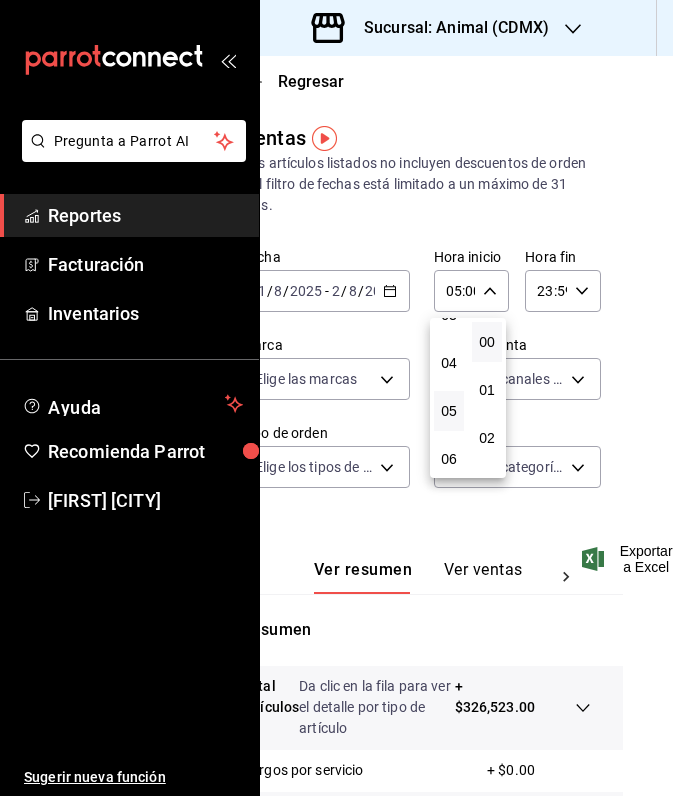 click at bounding box center [336, 398] 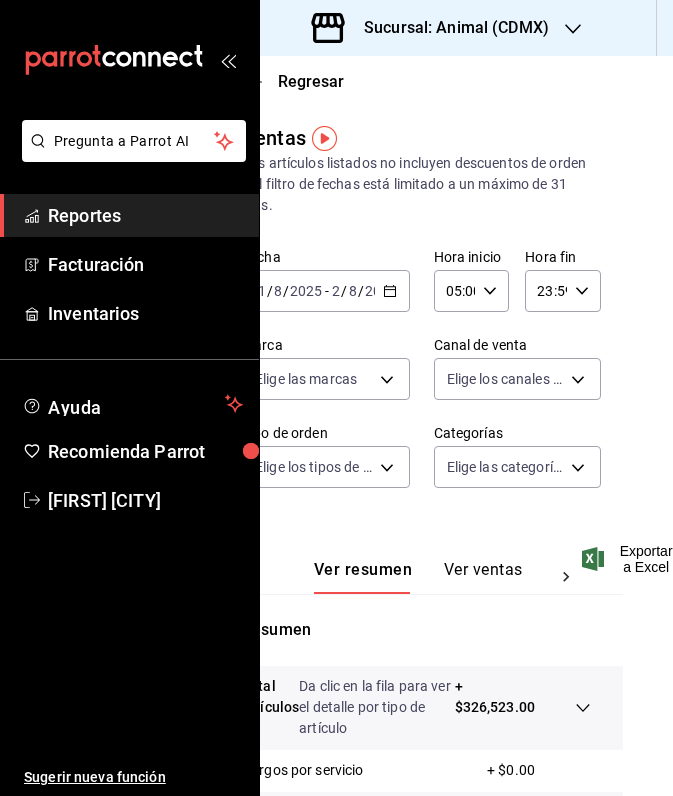 click 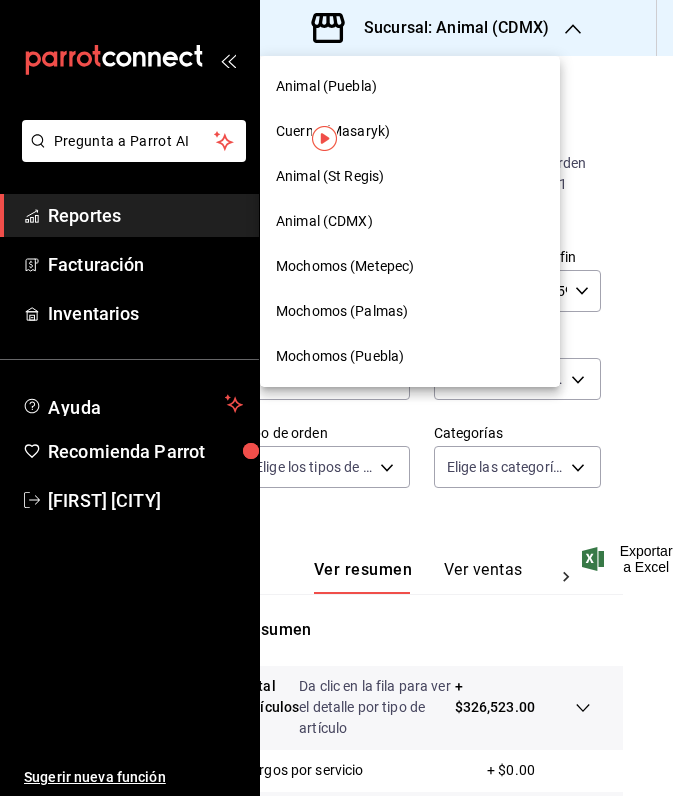 click on "Cuerno (Masaryk)" at bounding box center [333, 131] 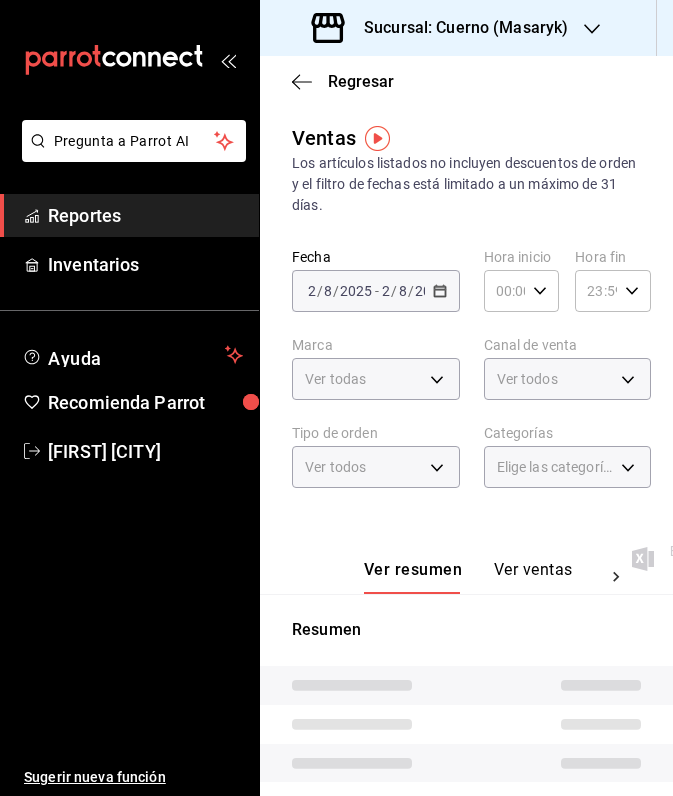 type on "05:00" 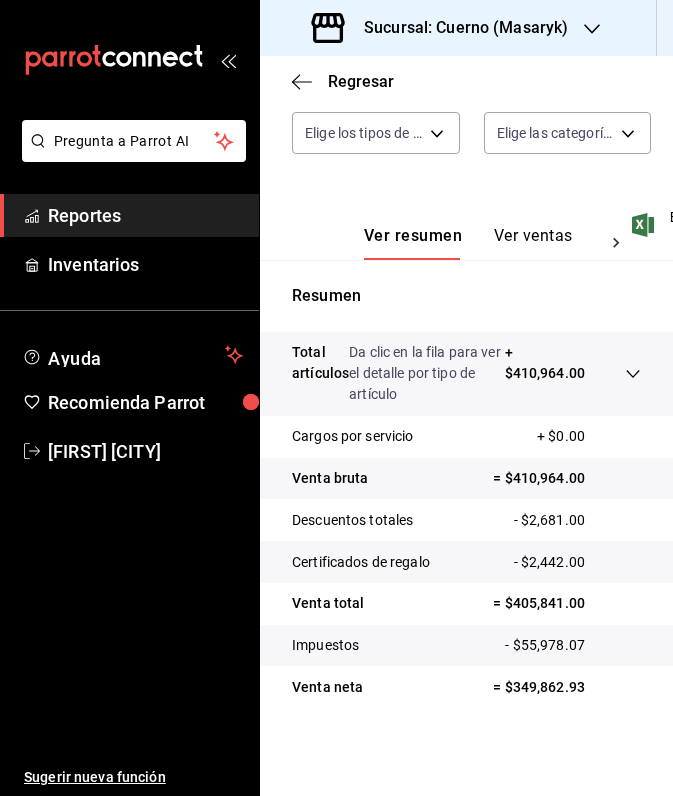 scroll, scrollTop: 334, scrollLeft: 0, axis: vertical 